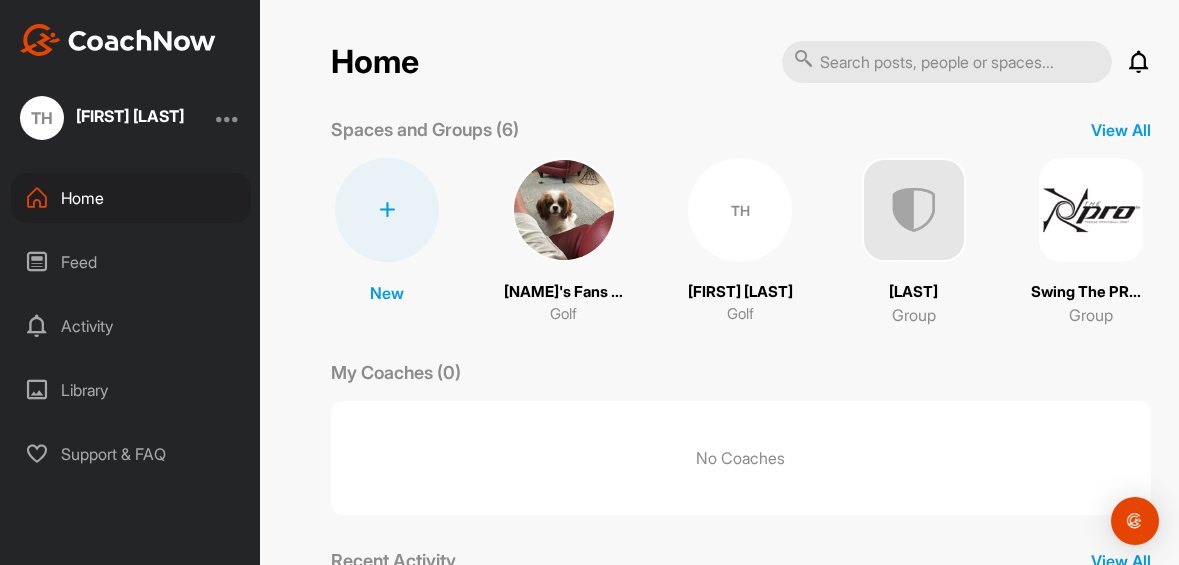 scroll, scrollTop: 0, scrollLeft: 0, axis: both 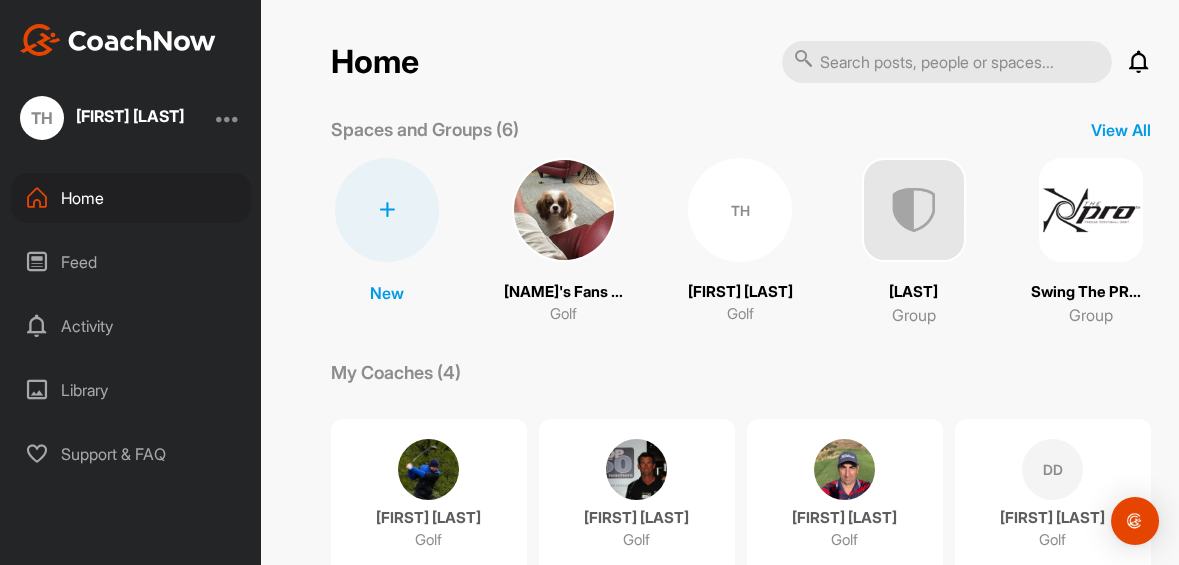 click on "[FIRST] [LAST]" at bounding box center (130, 116) 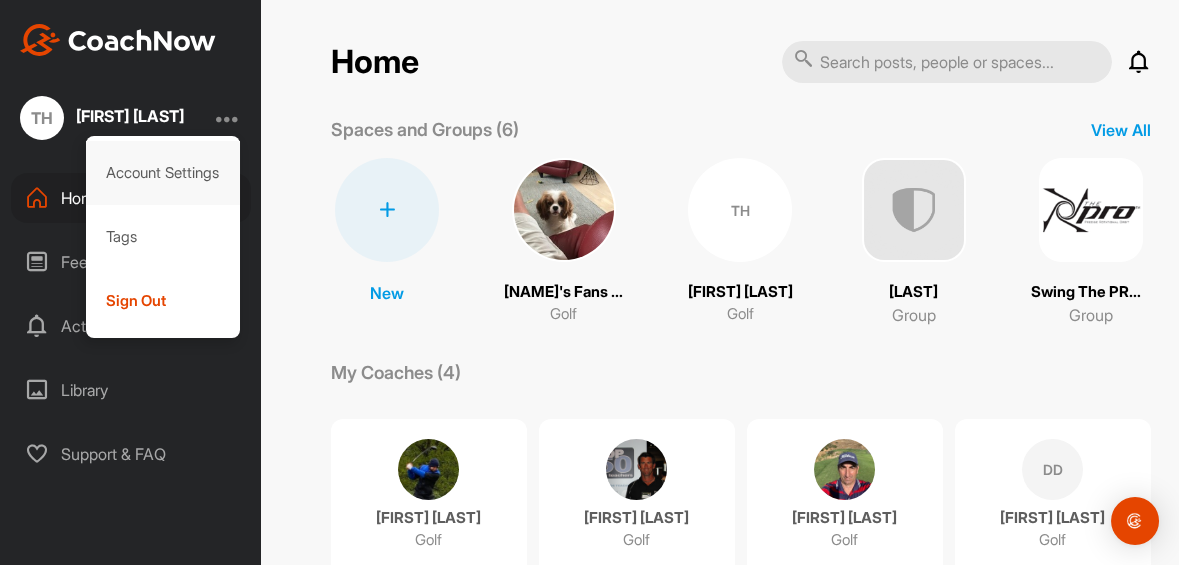 click on "Account Settings" at bounding box center [163, 173] 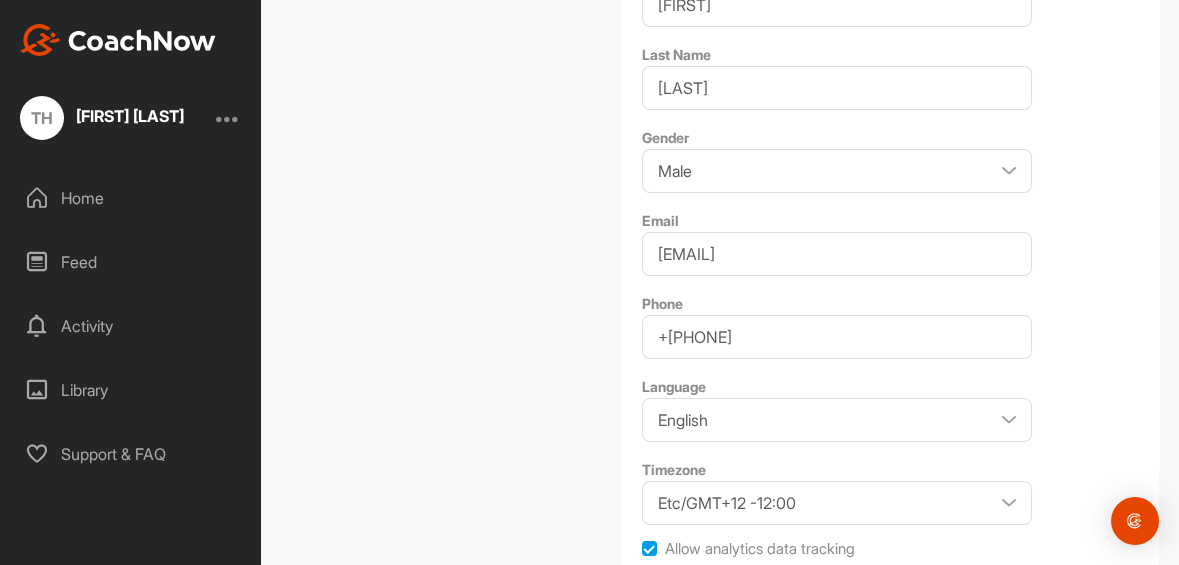 scroll, scrollTop: 453, scrollLeft: 0, axis: vertical 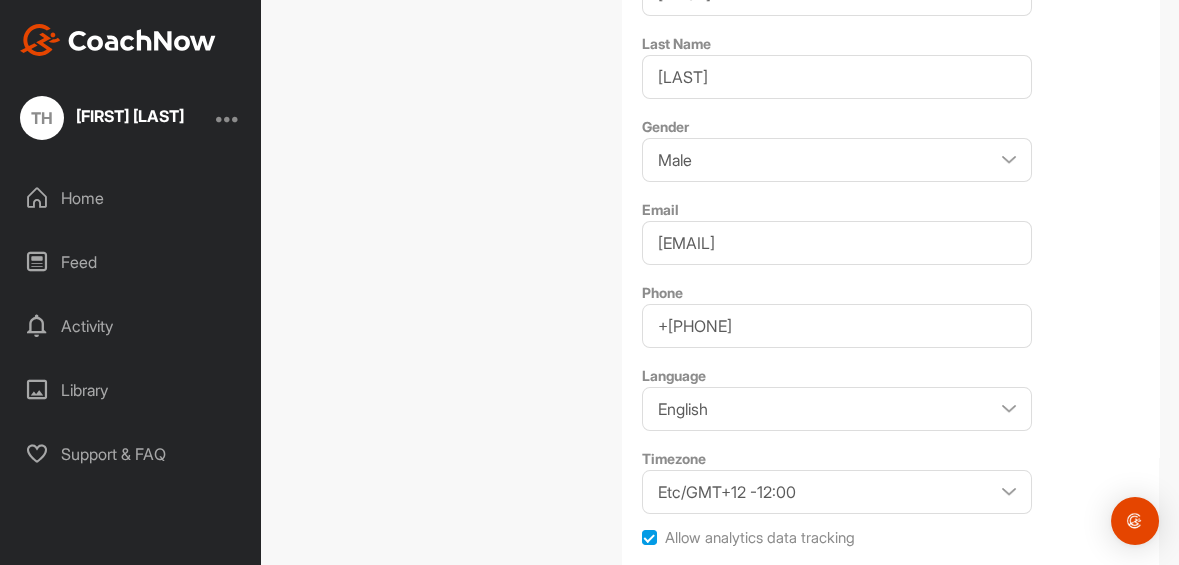 click on "Save Changes" at bounding box center (712, 587) 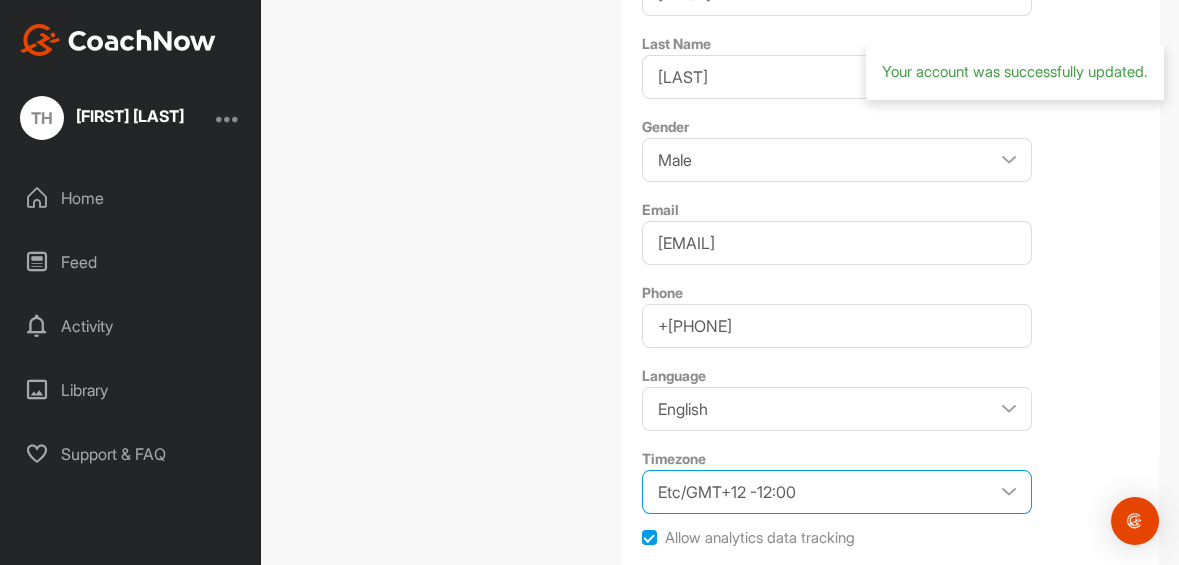 click on "Etc/GMT+12 -12:00 Etc/GMT+11 -11:00 Pacific/Midway -11:00 Pacific/Niue -11:00 Pacific/Pago_Pago -11:00 Pacific/Samoa -11:00 US/Samoa -11:00 Etc/GMT+10 -10:00 HST -10:00 Pacific/Honolulu -10:00 Pacific/Johnston -10:00 Pacific/Rarotonga -10:00 Pacific/Tahiti -10:00 US/Hawaii -10:00 Pacific/Marquesas -09:30 America/Adak -09:00 America/Atka -09:00 Etc/GMT+9 -09:00 Pacific/Gambier -09:00 US/Aleutian -09:00 America/Anchorage -08:00 America/Juneau -08:00 America/Metlakatla -08:00 America/Nome -08:00 America/Sitka -08:00 America/Yakutat -08:00 Etc/GMT+8 -08:00 Pacific/Pitcairn -08:00 US/Alaska -08:00 America/Creston -07:00 America/Dawson -07:00 America/Dawson_Creek -07:00 America/Ensenada -07:00 America/Fort_Nelson -07:00 America/Hermosillo -07:00 America/Los_Angeles -07:00 America/Mazatlan -07:00 America/Phoenix -07:00 America/Santa_Isabel -07:00 America/Tijuana -07:00 America/Vancouver -07:00 America/Whitehorse -07:00 Canada/Pacific -07:00 Canada/Yukon -07:00 Etc/GMT+7 -07:00 MST -07:00 Mexico/BajaNorte -07:00" at bounding box center [837, 492] 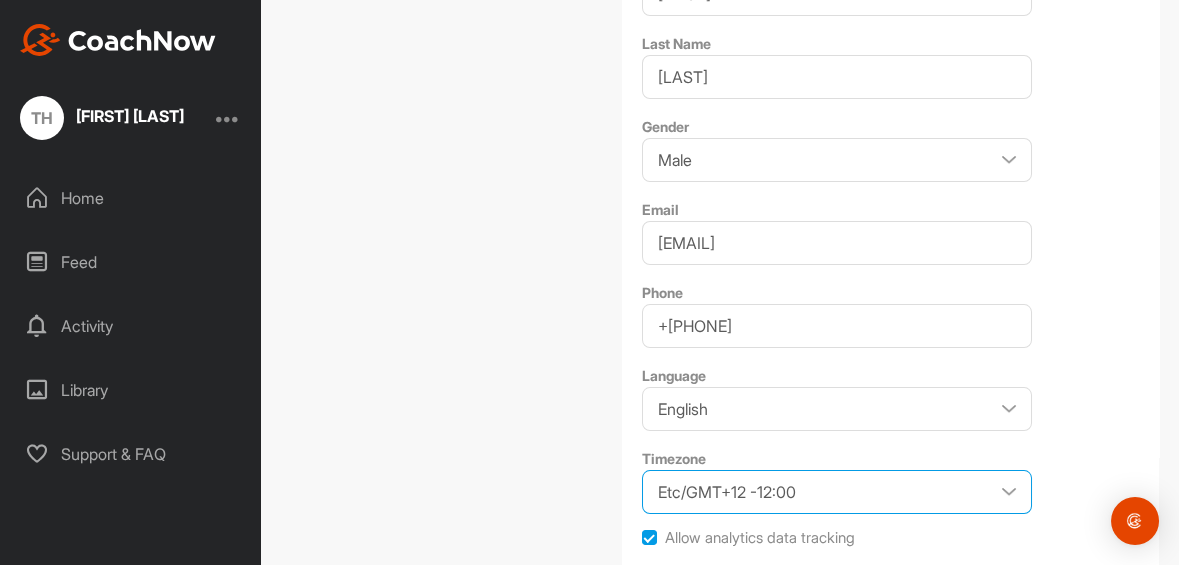 select on "US/Central -05:00" 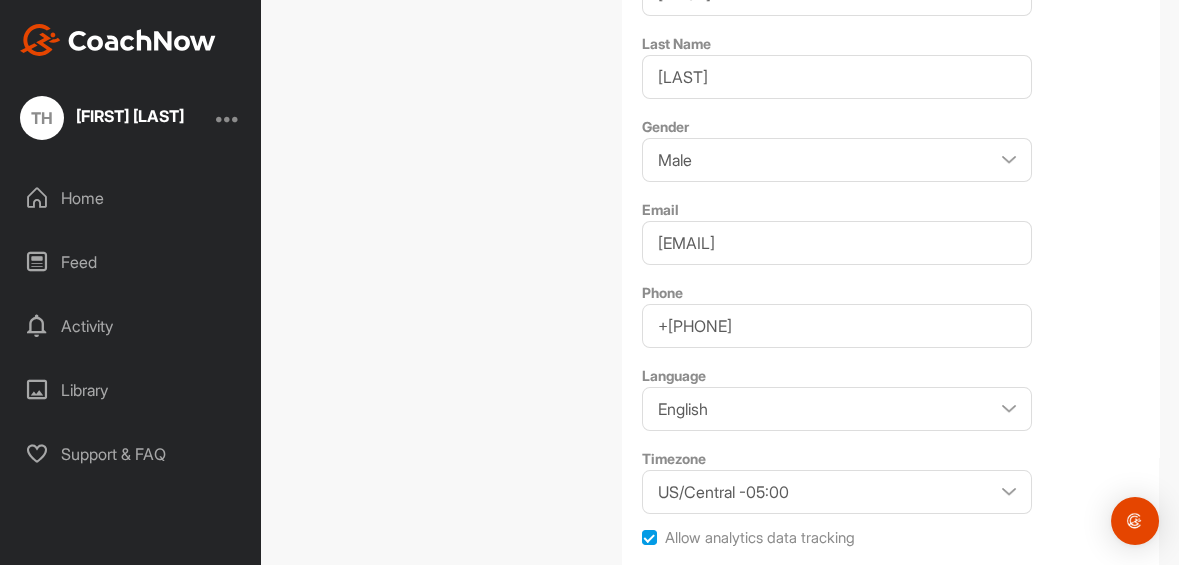 click on "Save Changes" at bounding box center [712, 587] 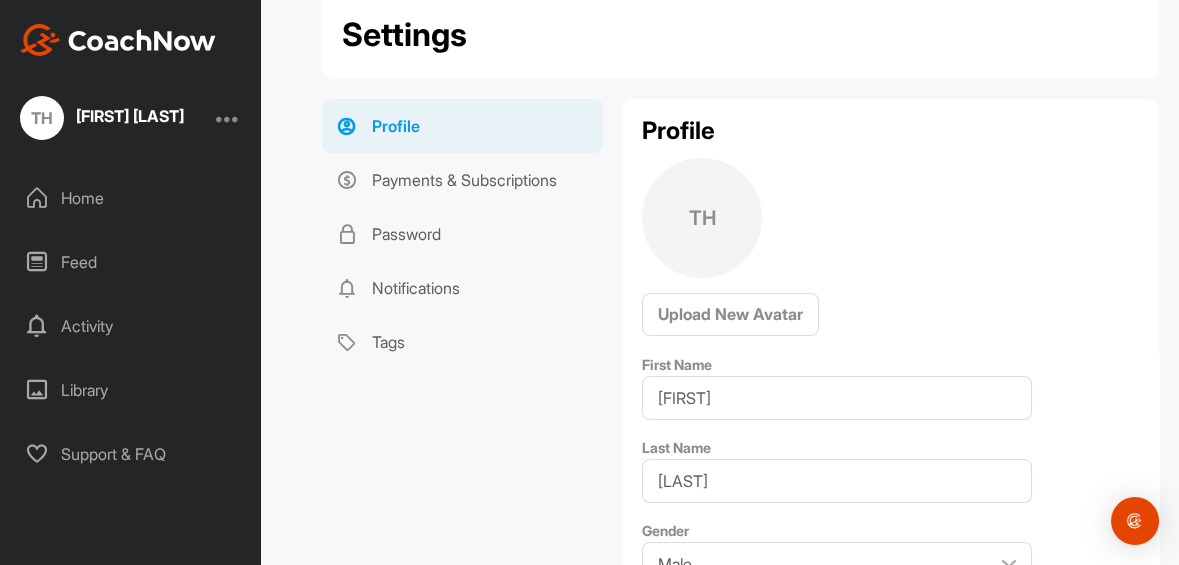 scroll, scrollTop: 0, scrollLeft: 0, axis: both 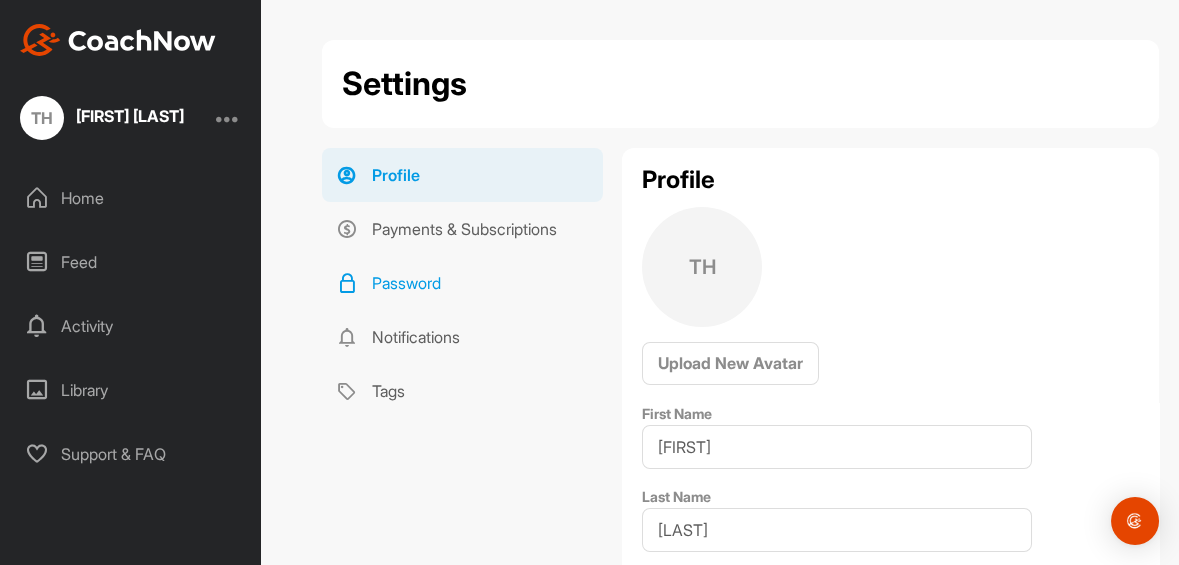 click on "Password" at bounding box center [462, 283] 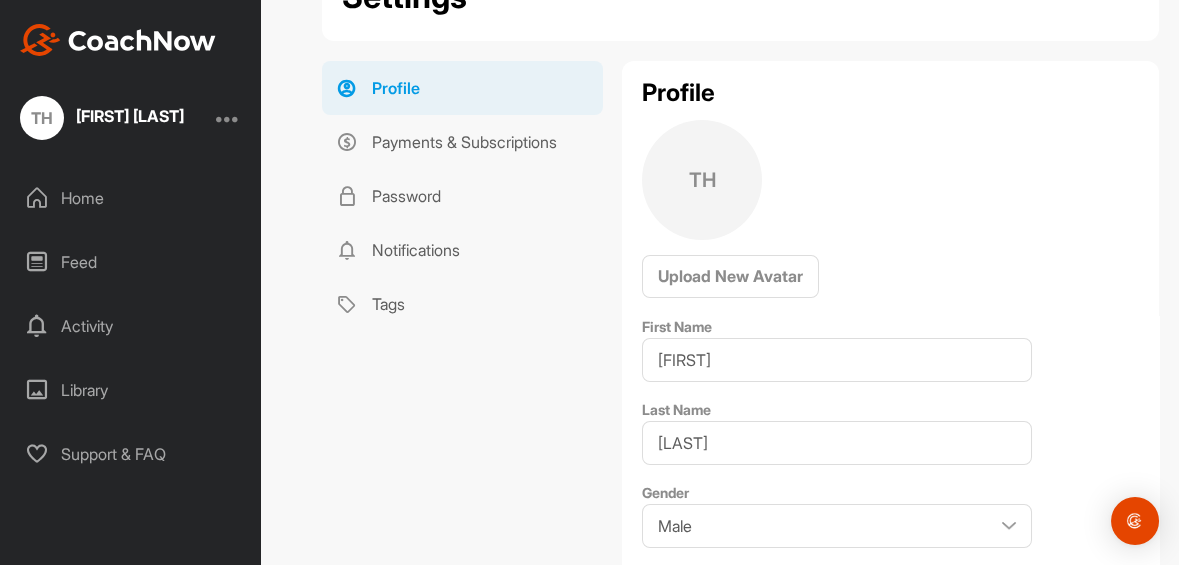 scroll, scrollTop: 0, scrollLeft: 0, axis: both 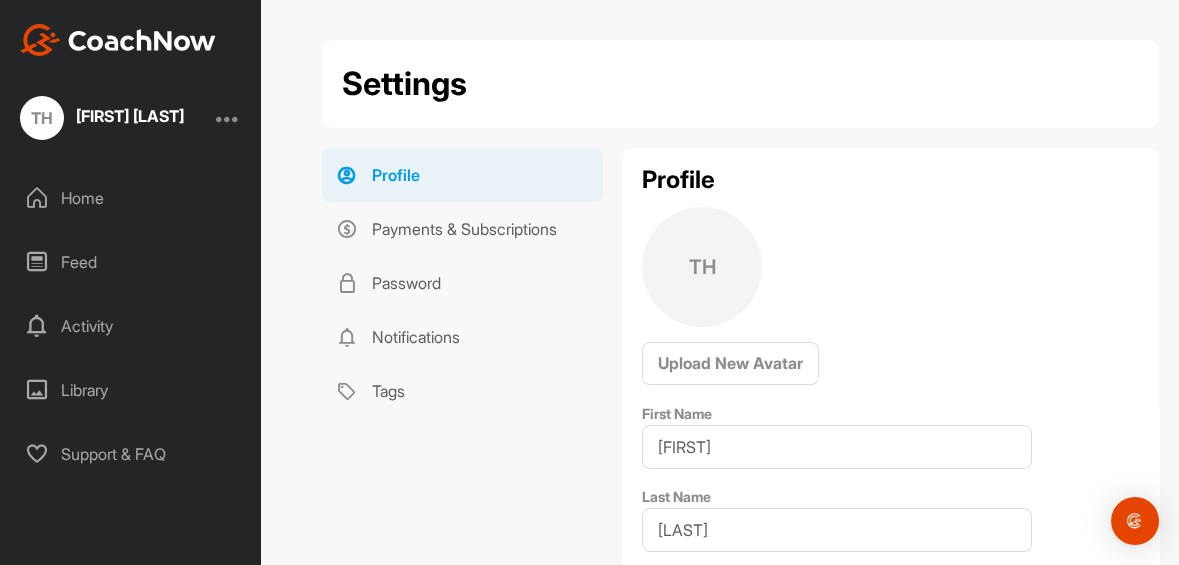 click on "Home" at bounding box center (131, 198) 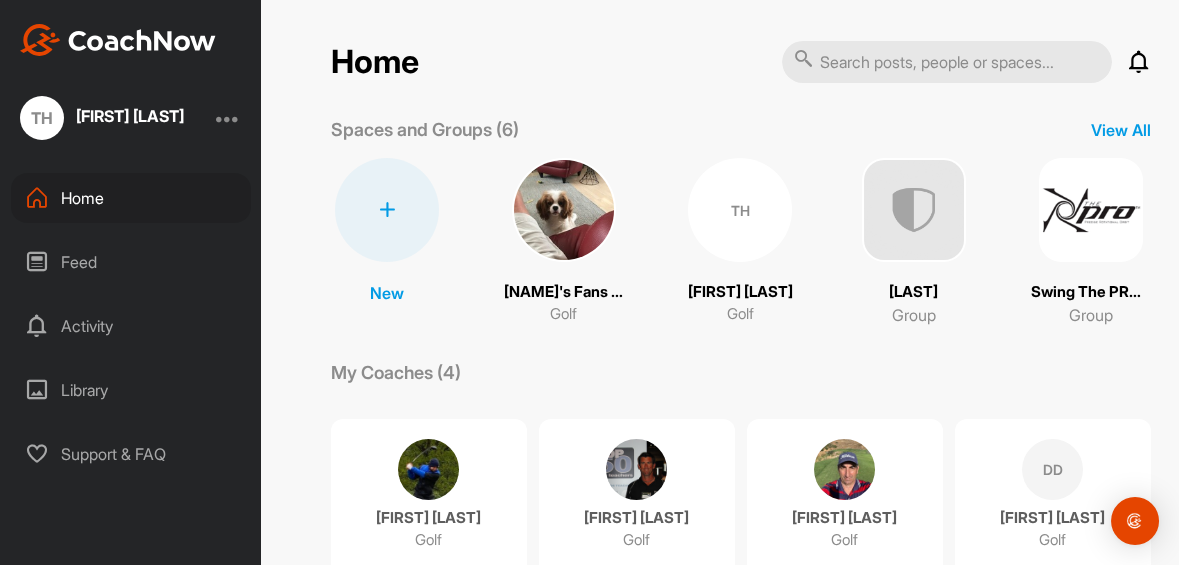 click on "TH" at bounding box center (740, 210) 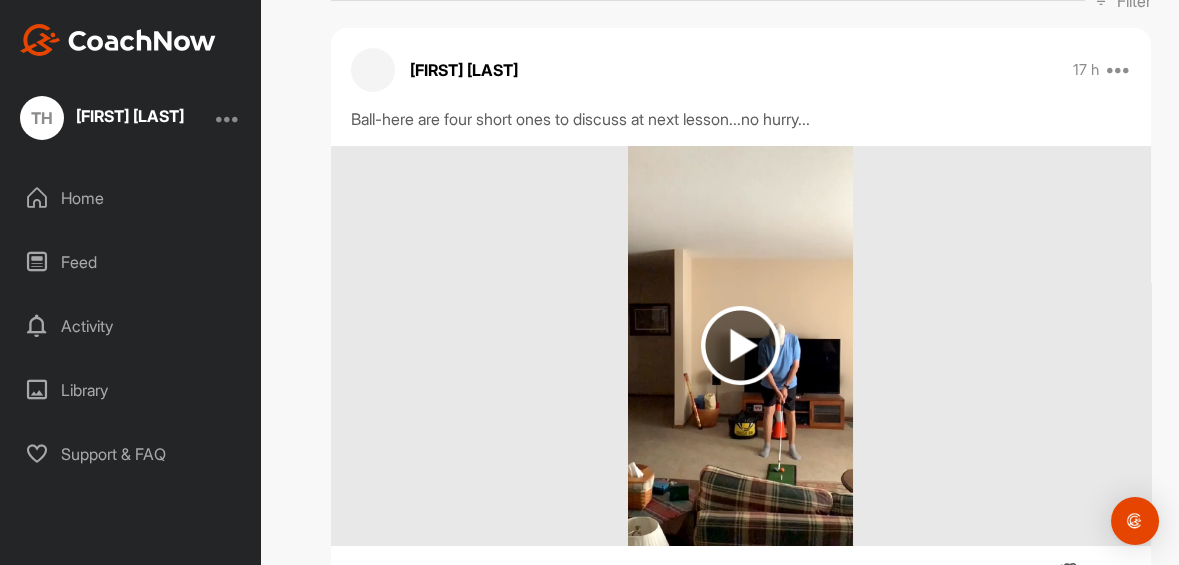 scroll, scrollTop: 0, scrollLeft: 0, axis: both 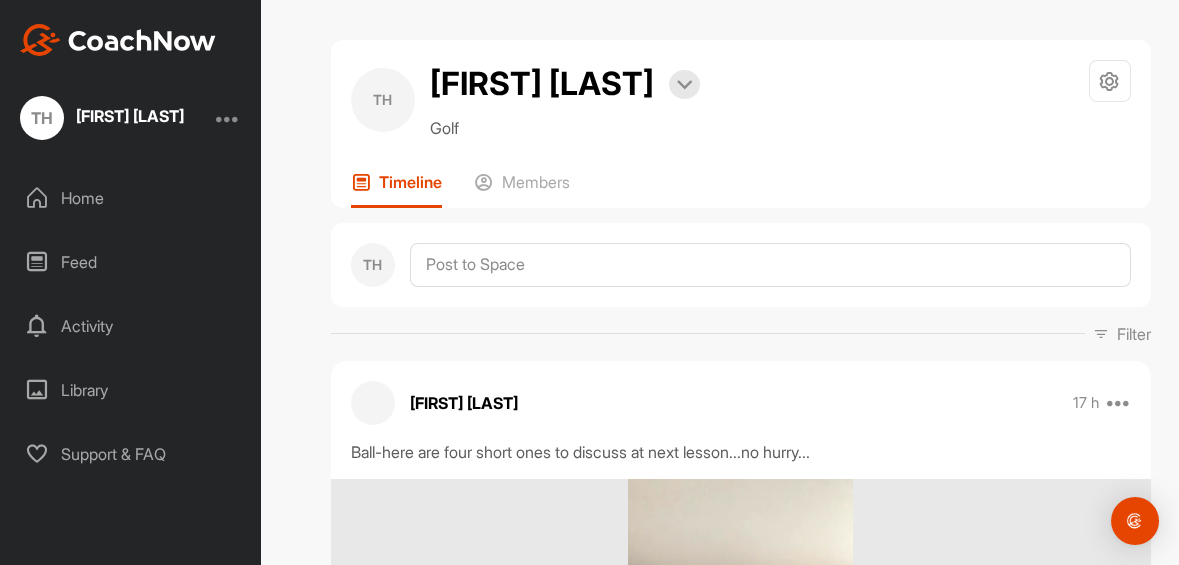 click on "Library" at bounding box center (131, 390) 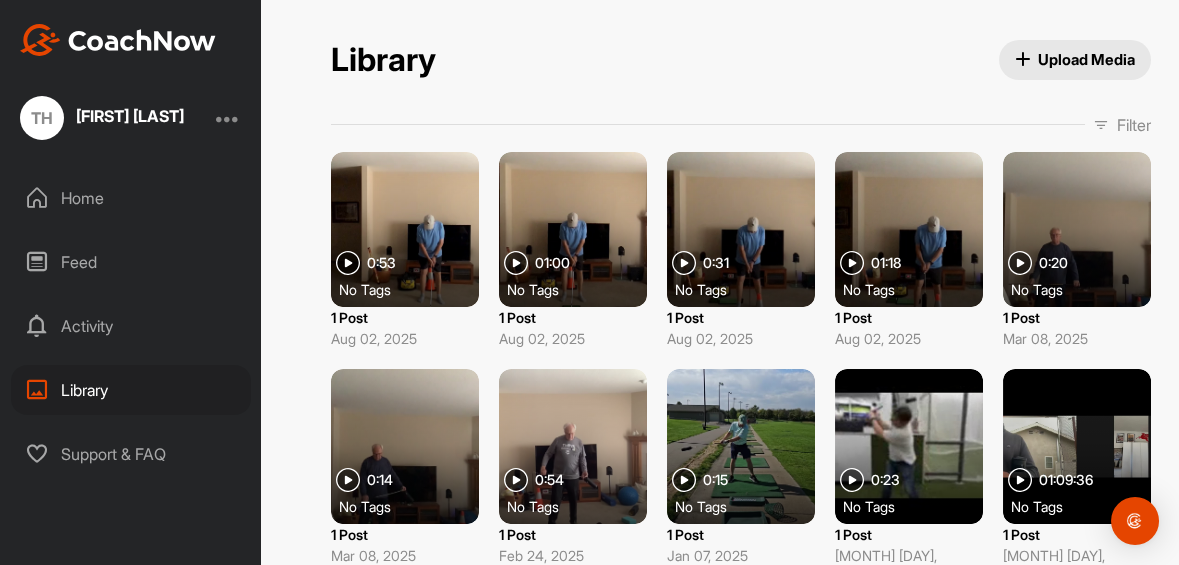 click on "Activity" at bounding box center [131, 326] 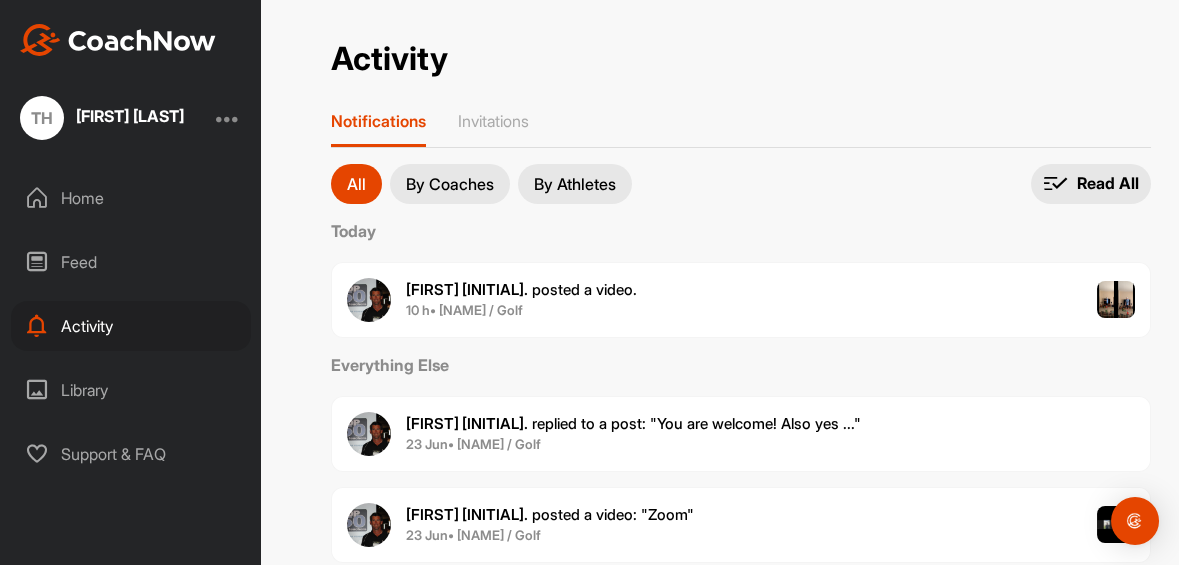 click on "Dan M.   posted a video . 10 h  • Timothy H. / Golf" at bounding box center (741, 300) 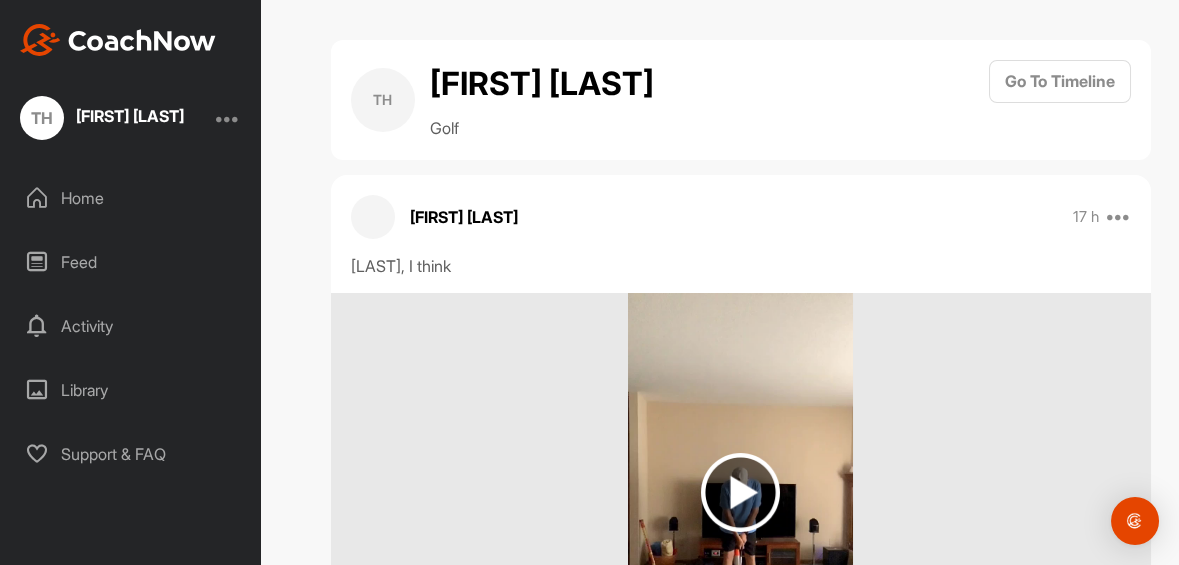 scroll, scrollTop: 62, scrollLeft: 0, axis: vertical 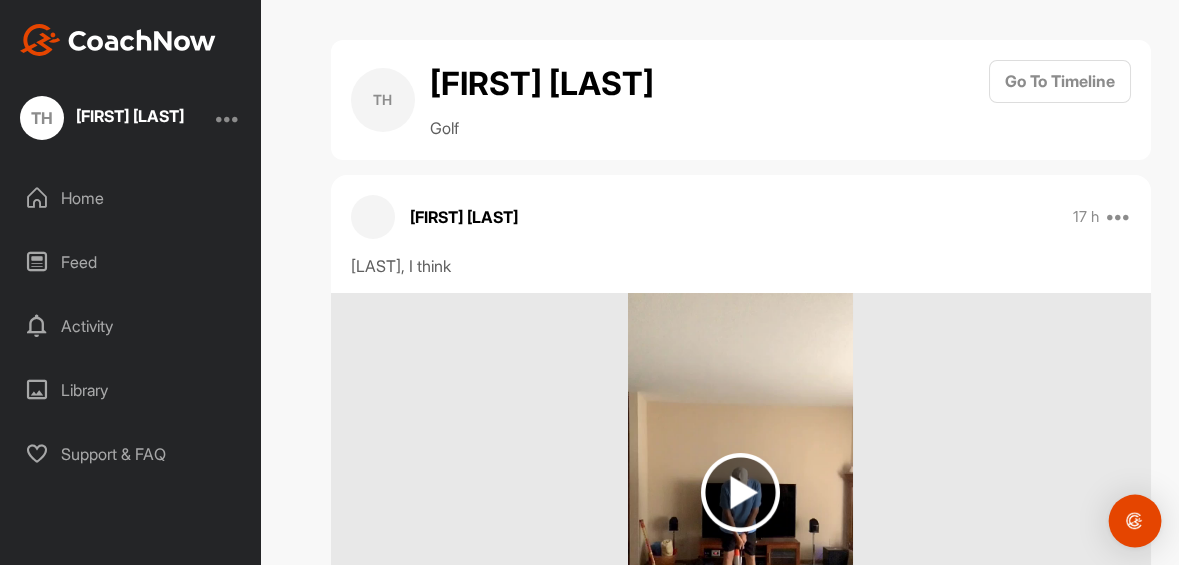 click at bounding box center [1135, 521] 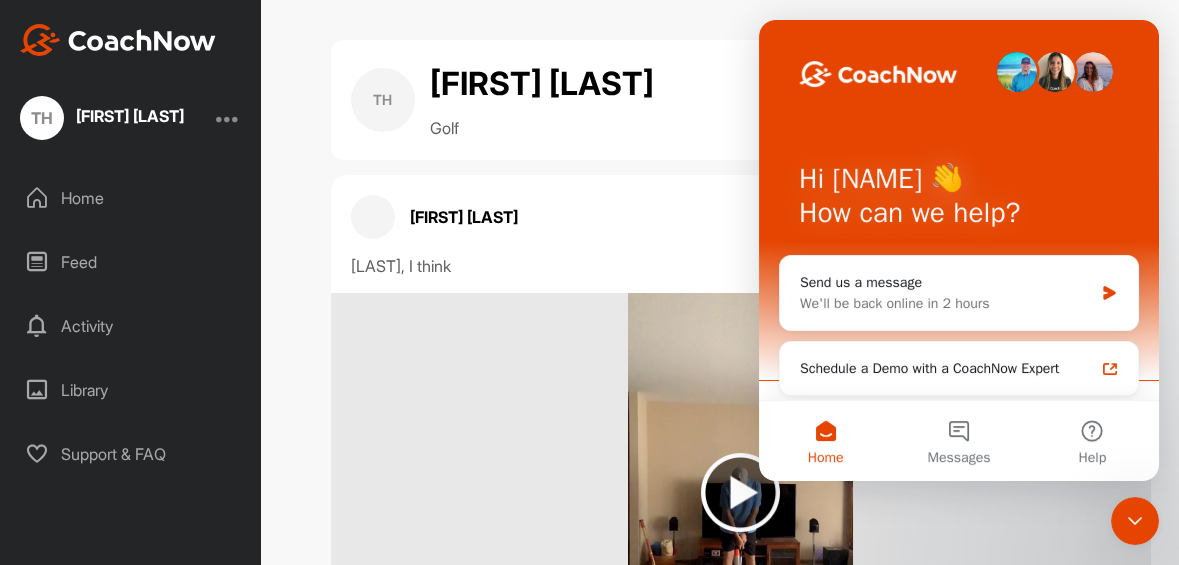 scroll, scrollTop: 0, scrollLeft: 0, axis: both 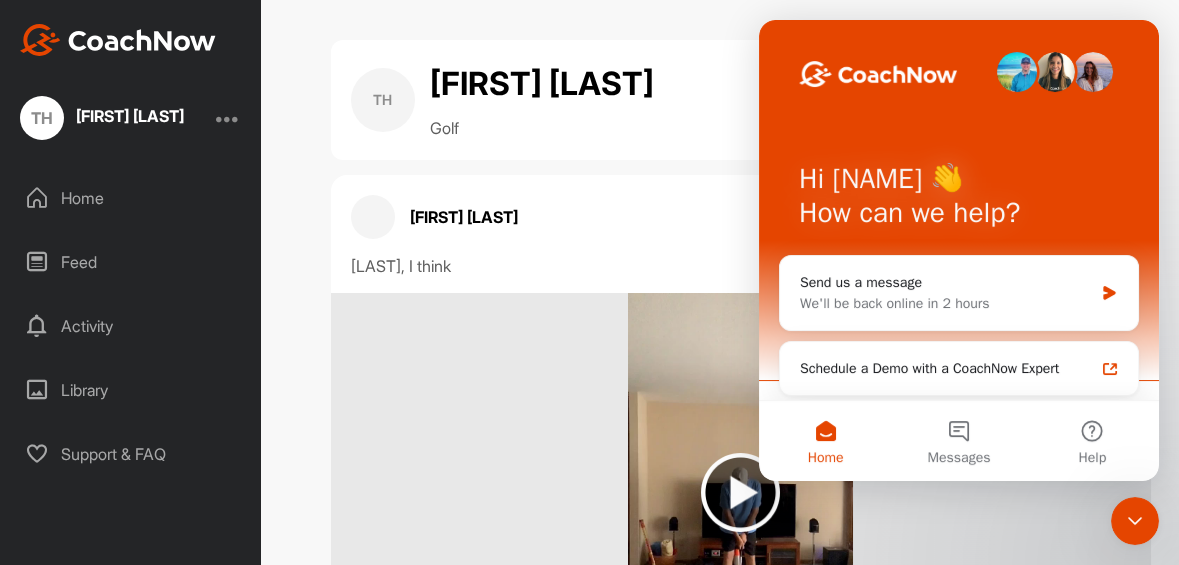 click on "TH Timothy Horan Golf Go To Timeline" at bounding box center (741, 100) 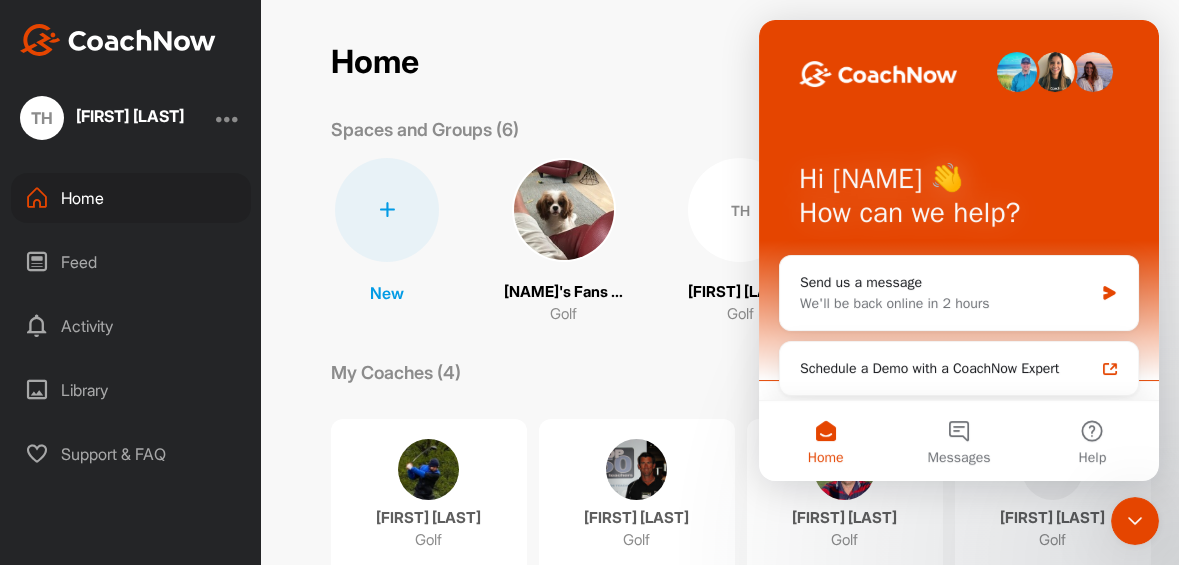 click on "TH" at bounding box center (740, 210) 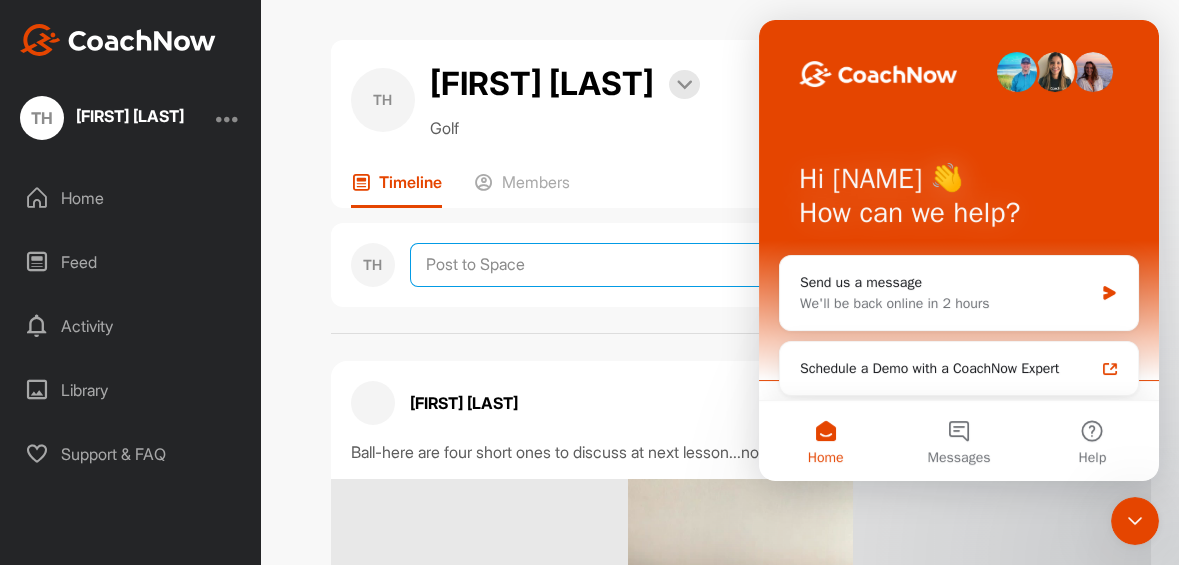 click at bounding box center [770, 265] 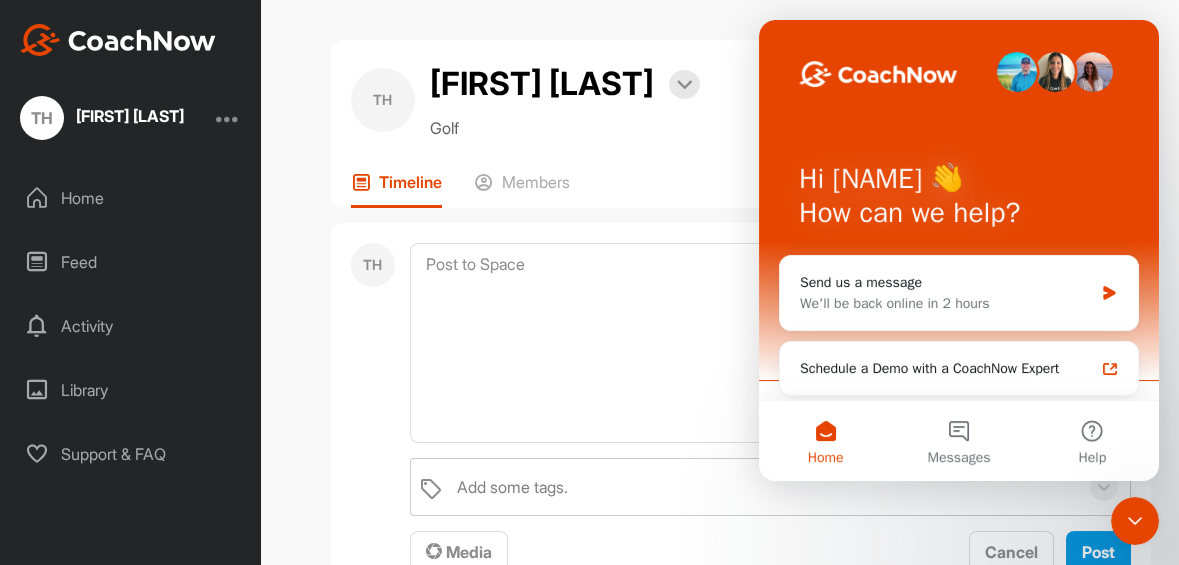 click at bounding box center [1135, 521] 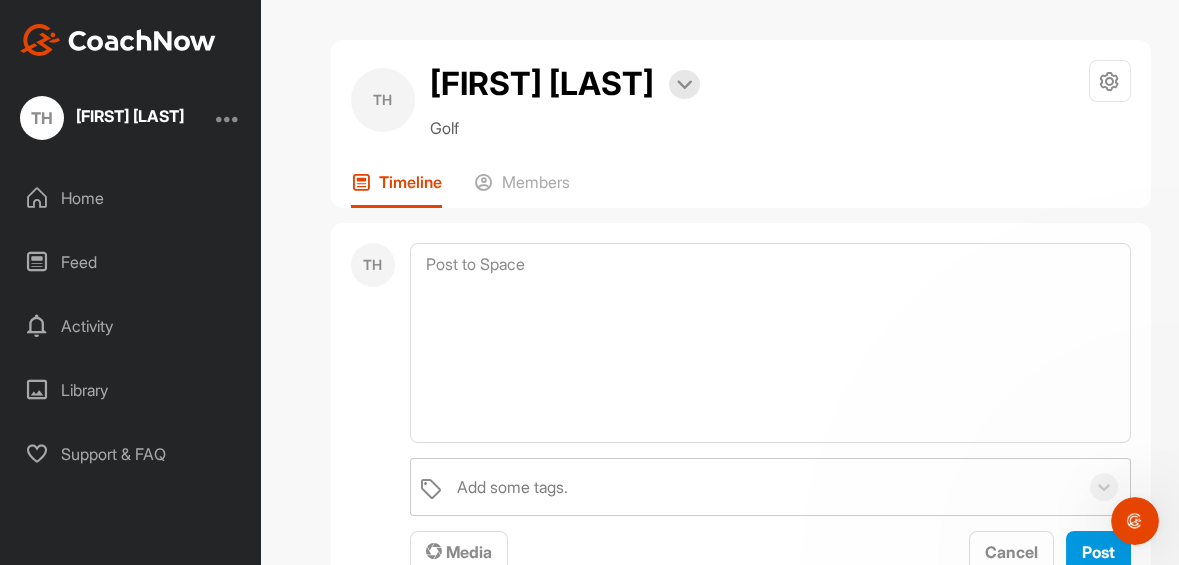 scroll, scrollTop: 0, scrollLeft: 0, axis: both 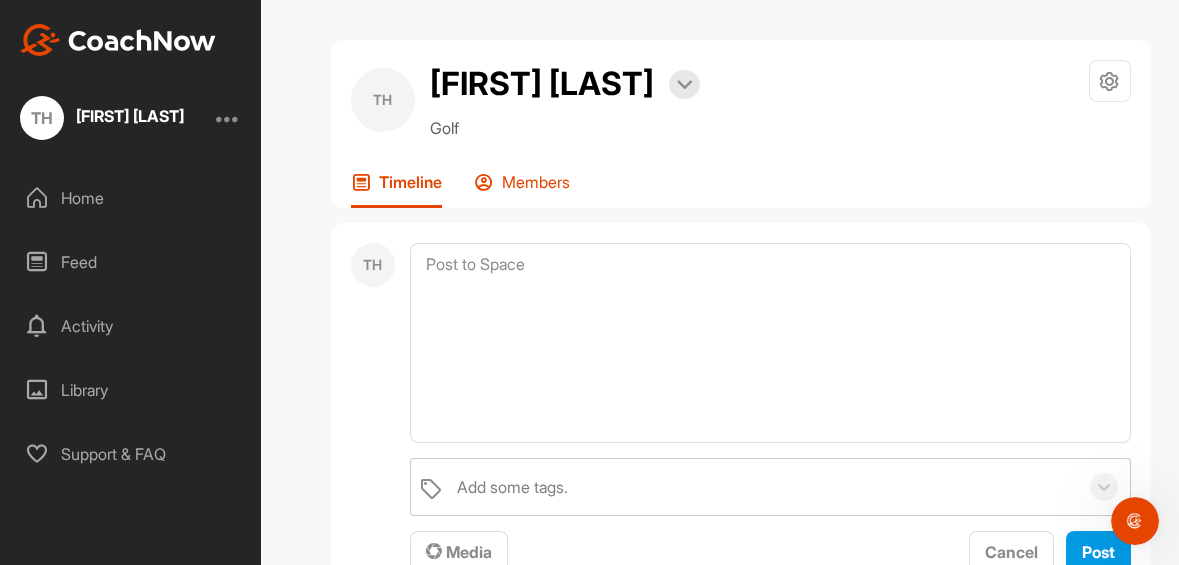 click on "Members" at bounding box center [522, 190] 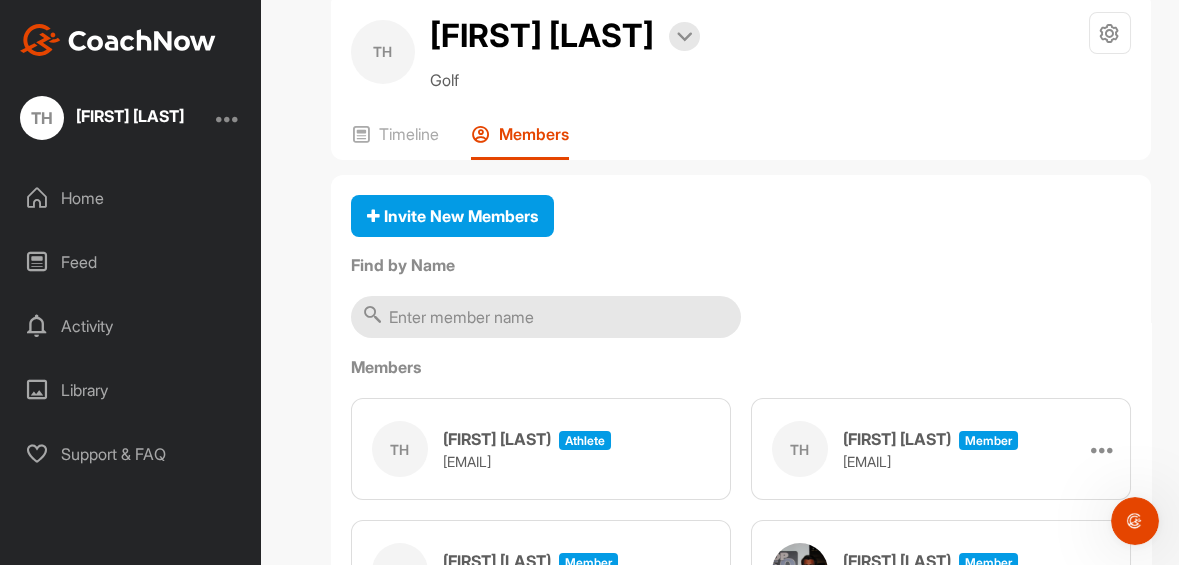 scroll, scrollTop: 65, scrollLeft: 0, axis: vertical 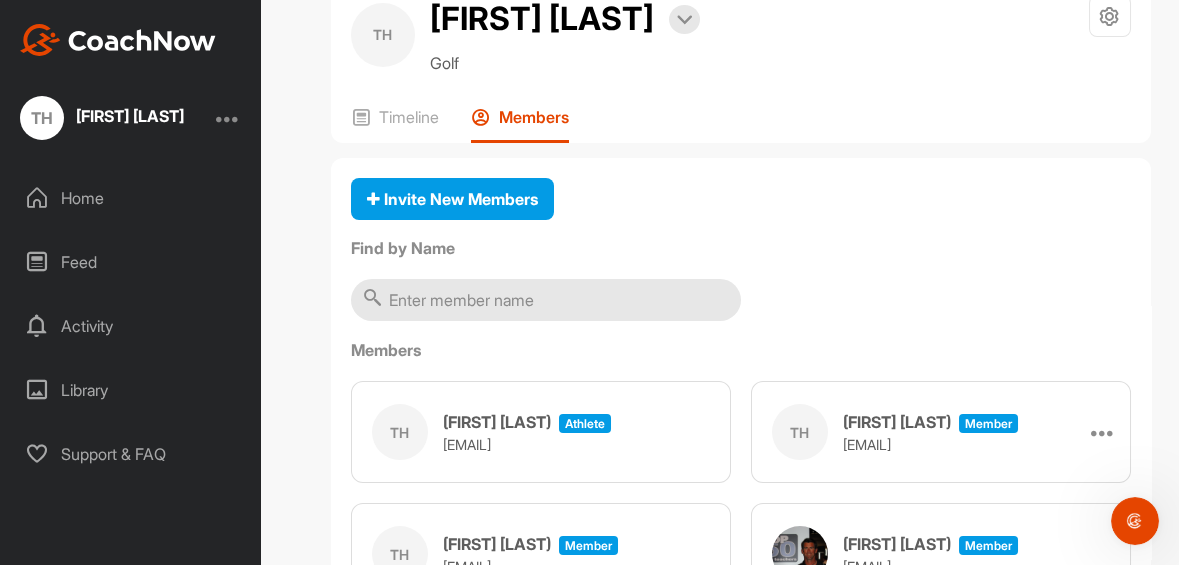 click on "thoran@ircg.com" at bounding box center [527, 444] 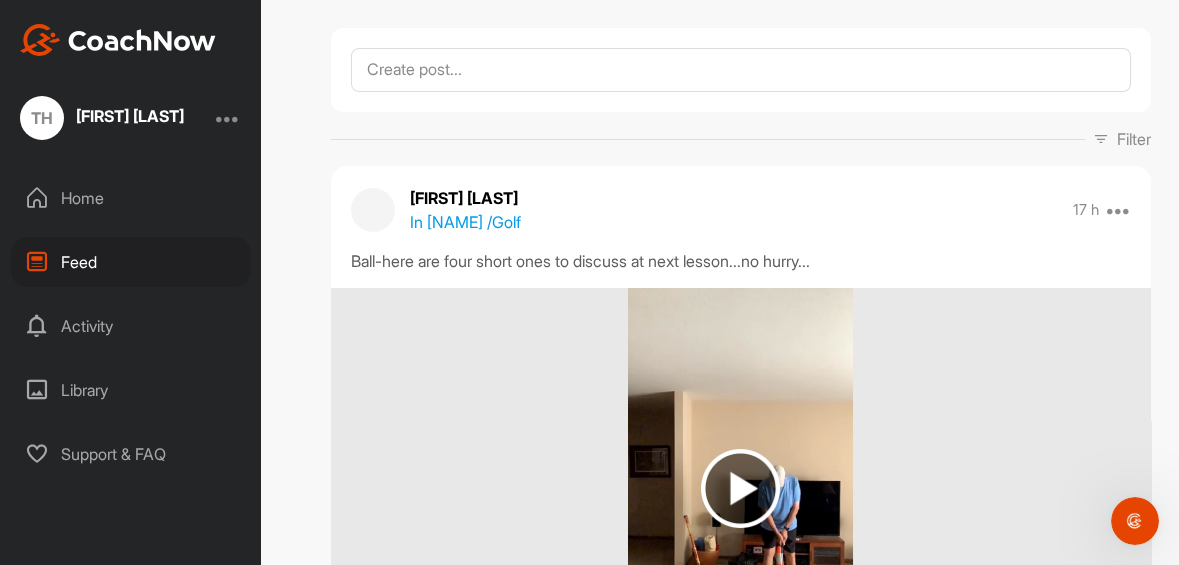 scroll, scrollTop: 88, scrollLeft: 0, axis: vertical 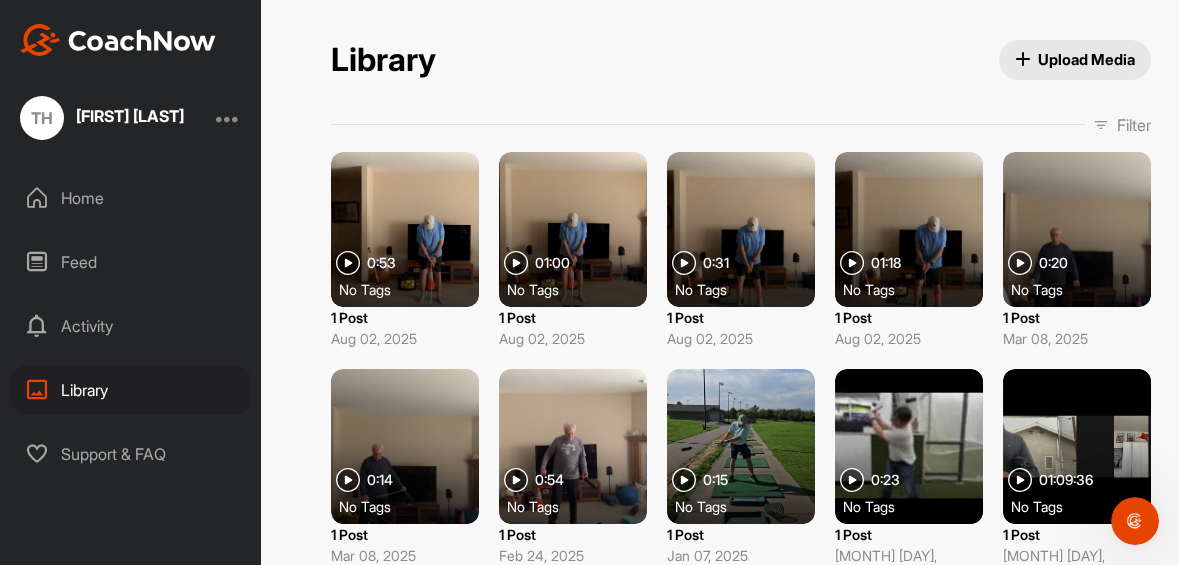 click on "Feed" at bounding box center [131, 262] 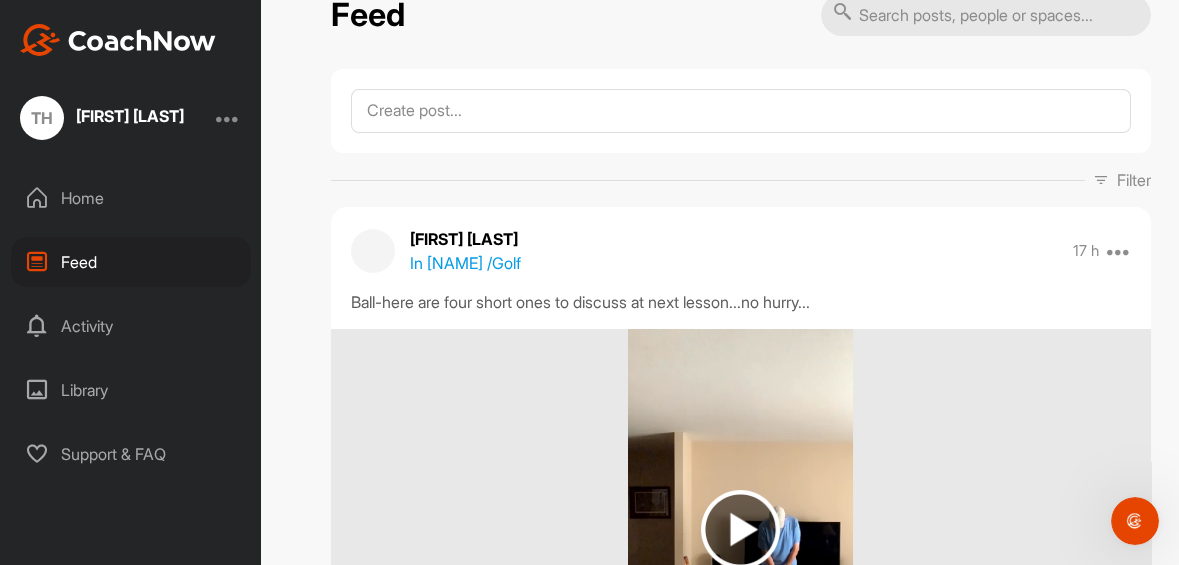 scroll, scrollTop: 0, scrollLeft: 0, axis: both 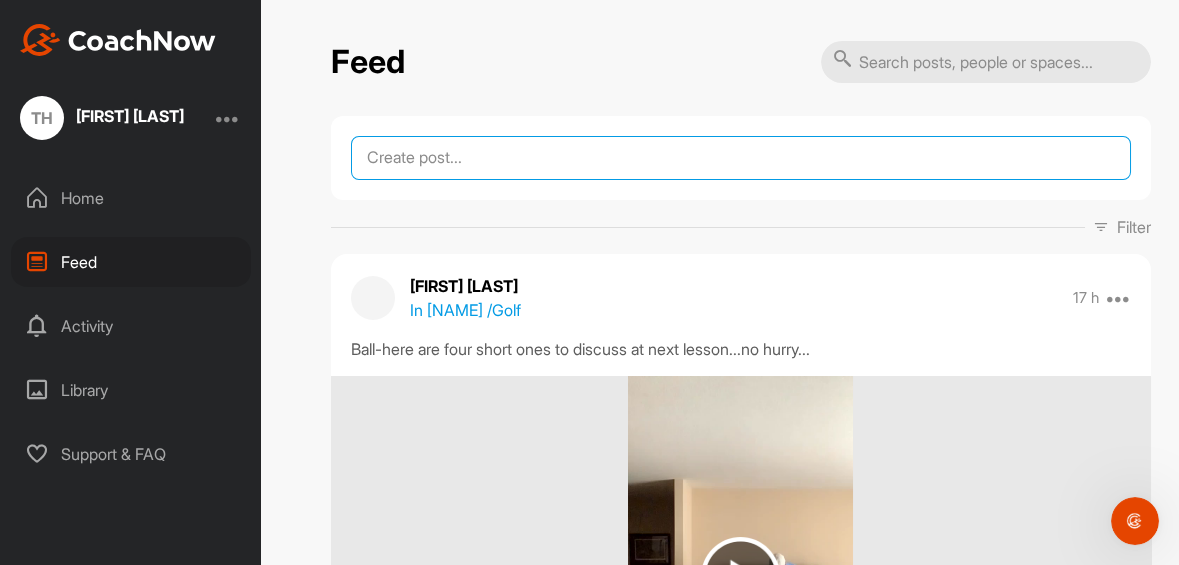 click at bounding box center [741, 158] 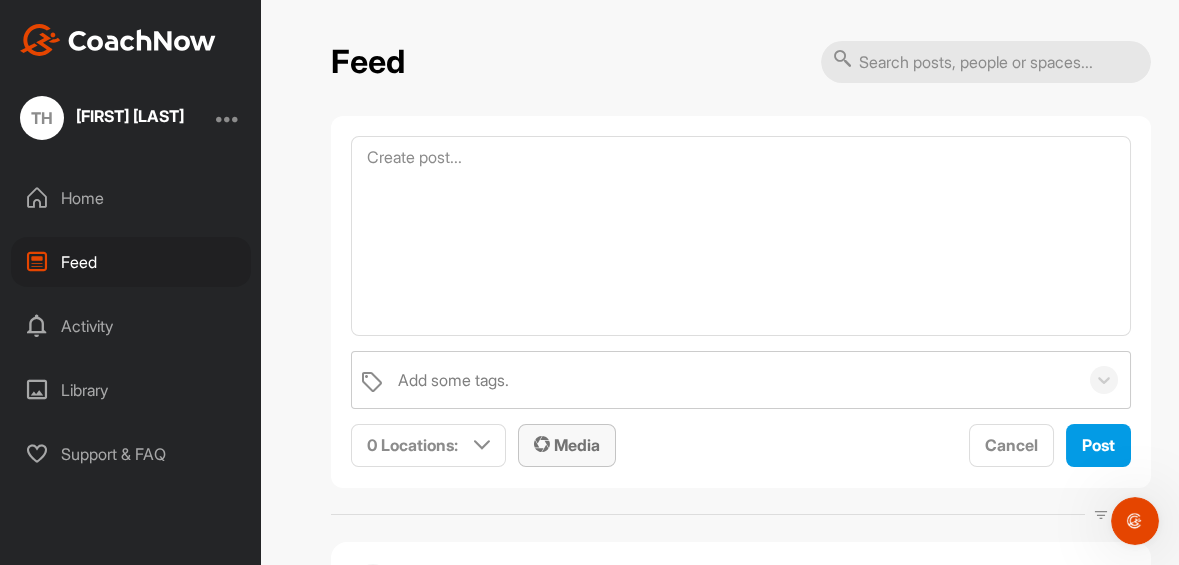click on "Media" at bounding box center [567, 445] 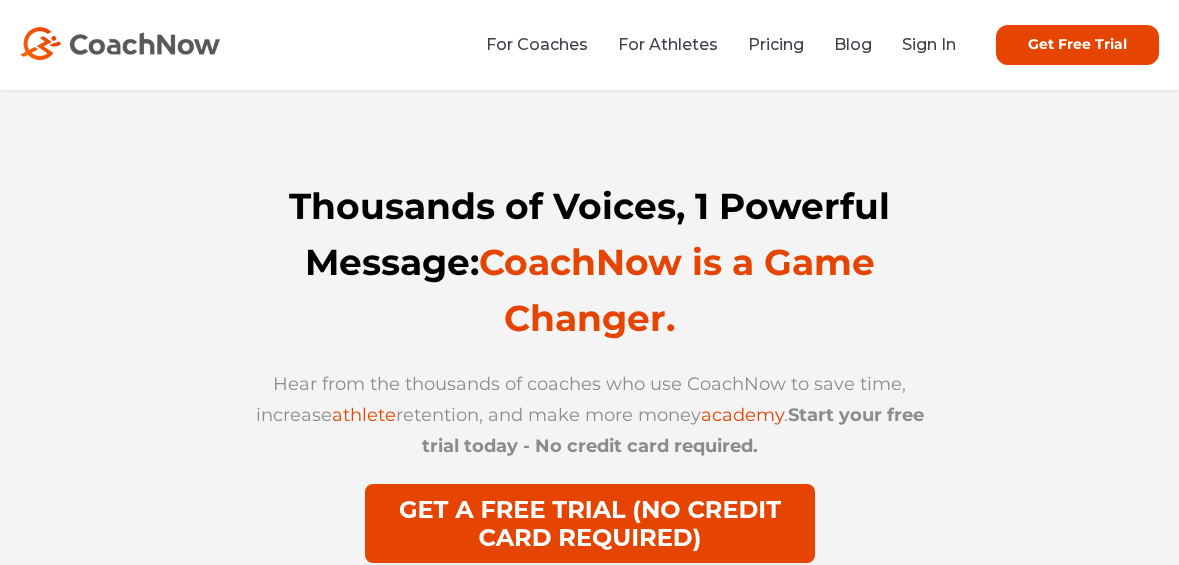 scroll, scrollTop: 0, scrollLeft: 0, axis: both 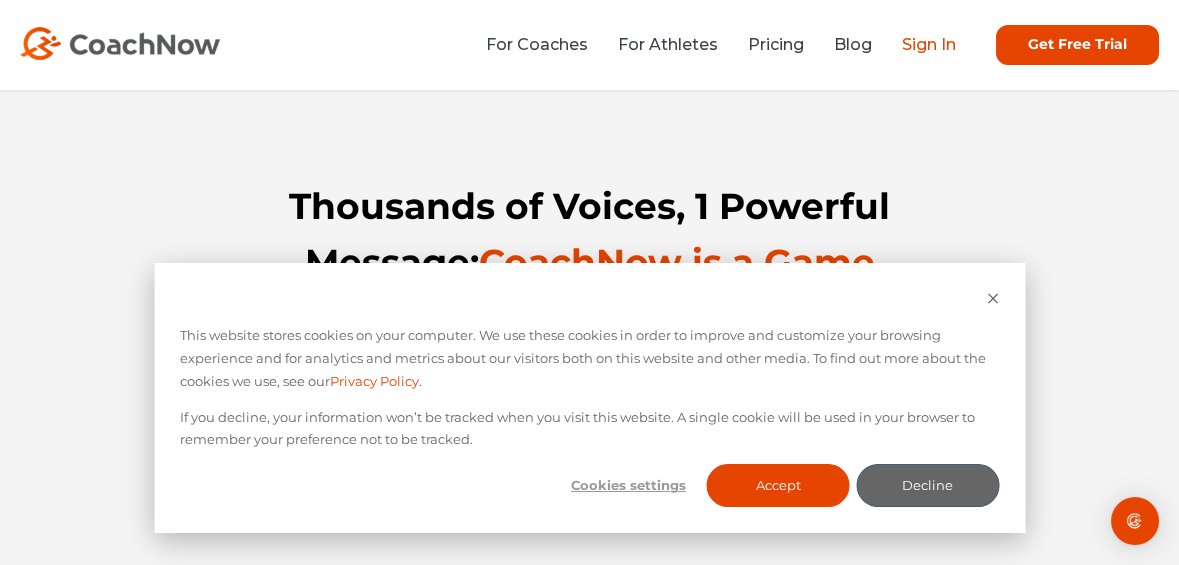 click on "Sign In" at bounding box center (929, 44) 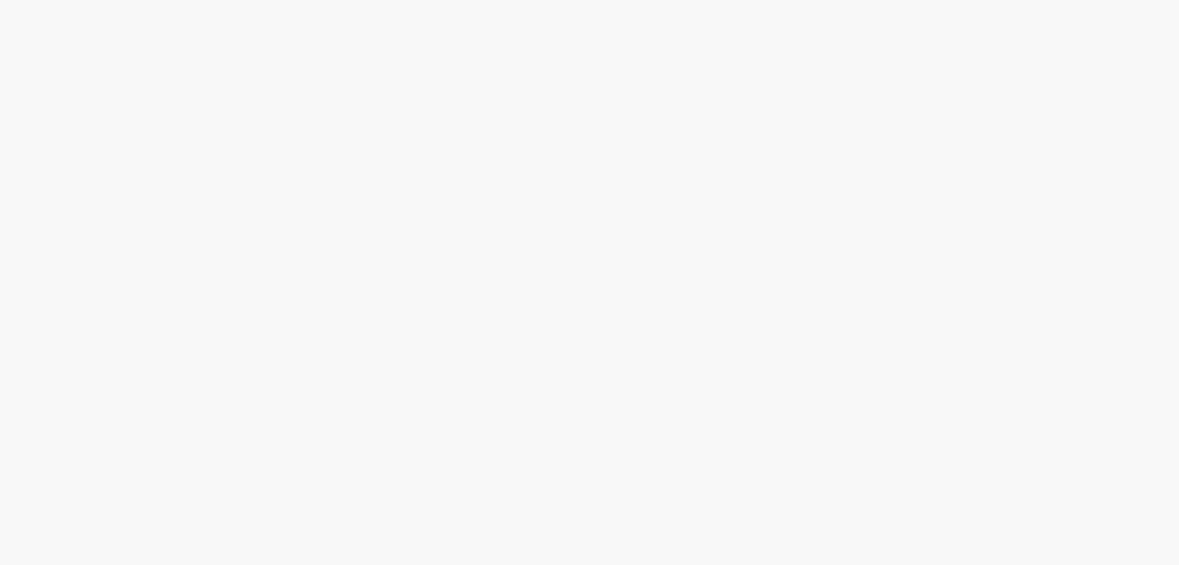 scroll, scrollTop: 0, scrollLeft: 0, axis: both 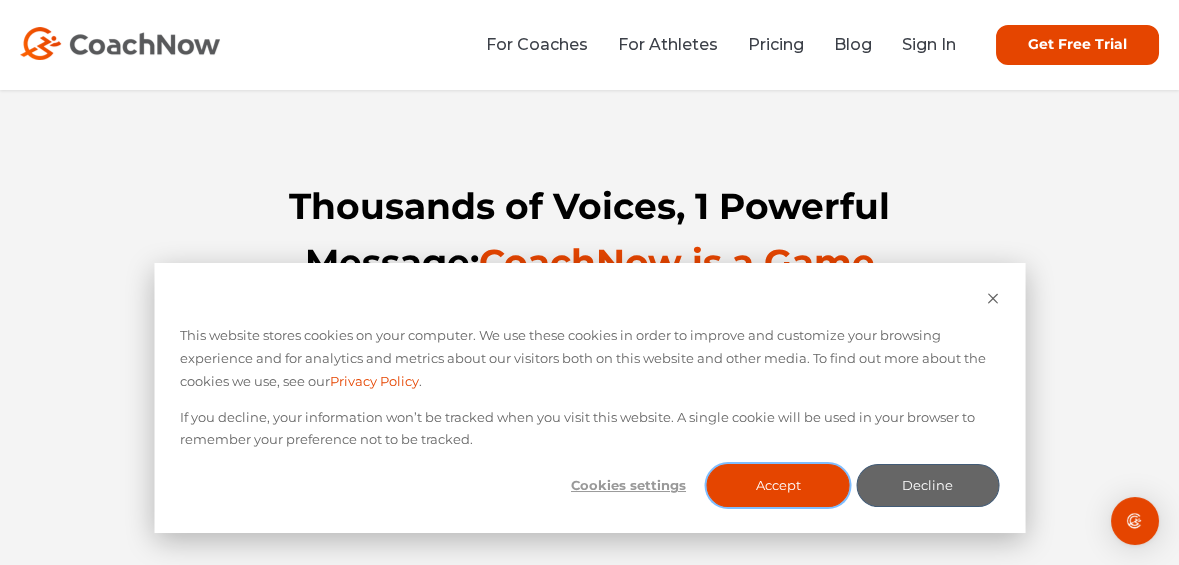 click on "Accept" at bounding box center [778, 485] 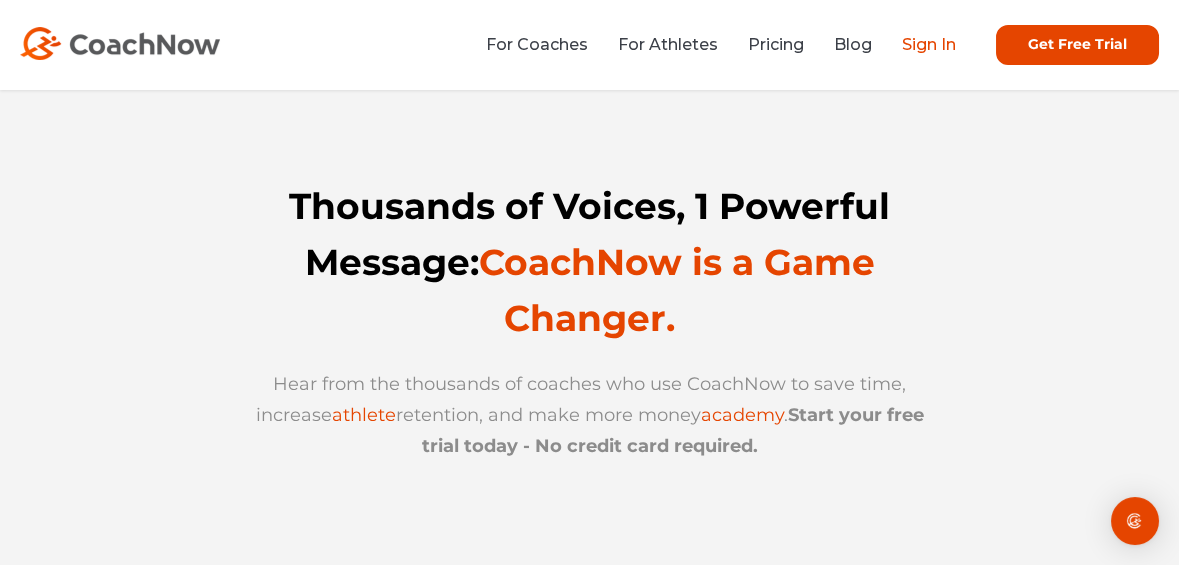 click on "Sign In" at bounding box center [929, 44] 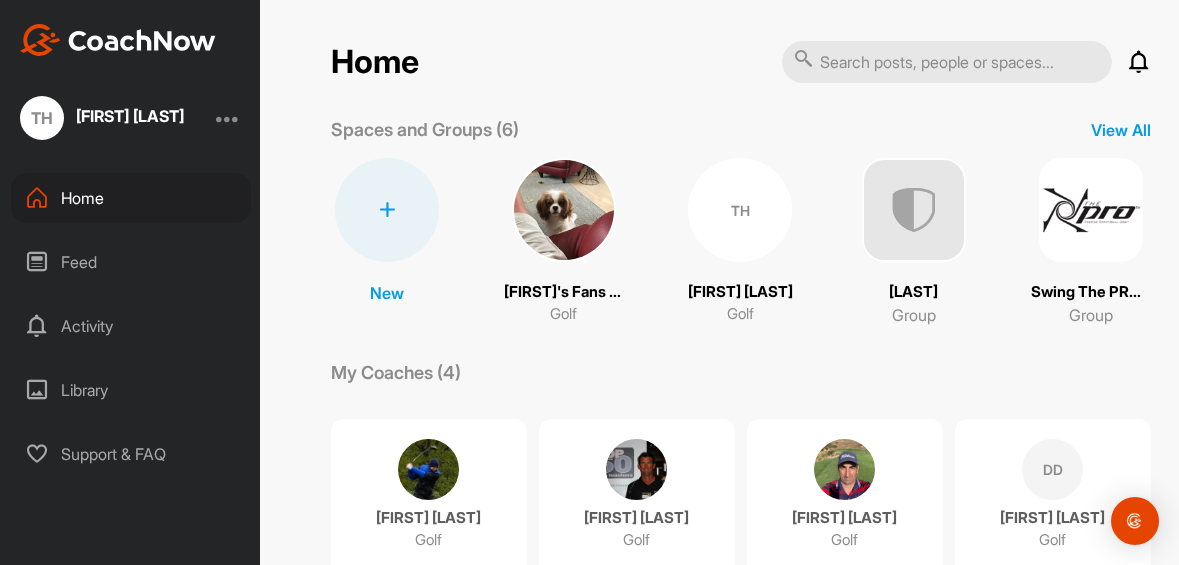 scroll, scrollTop: 0, scrollLeft: 0, axis: both 